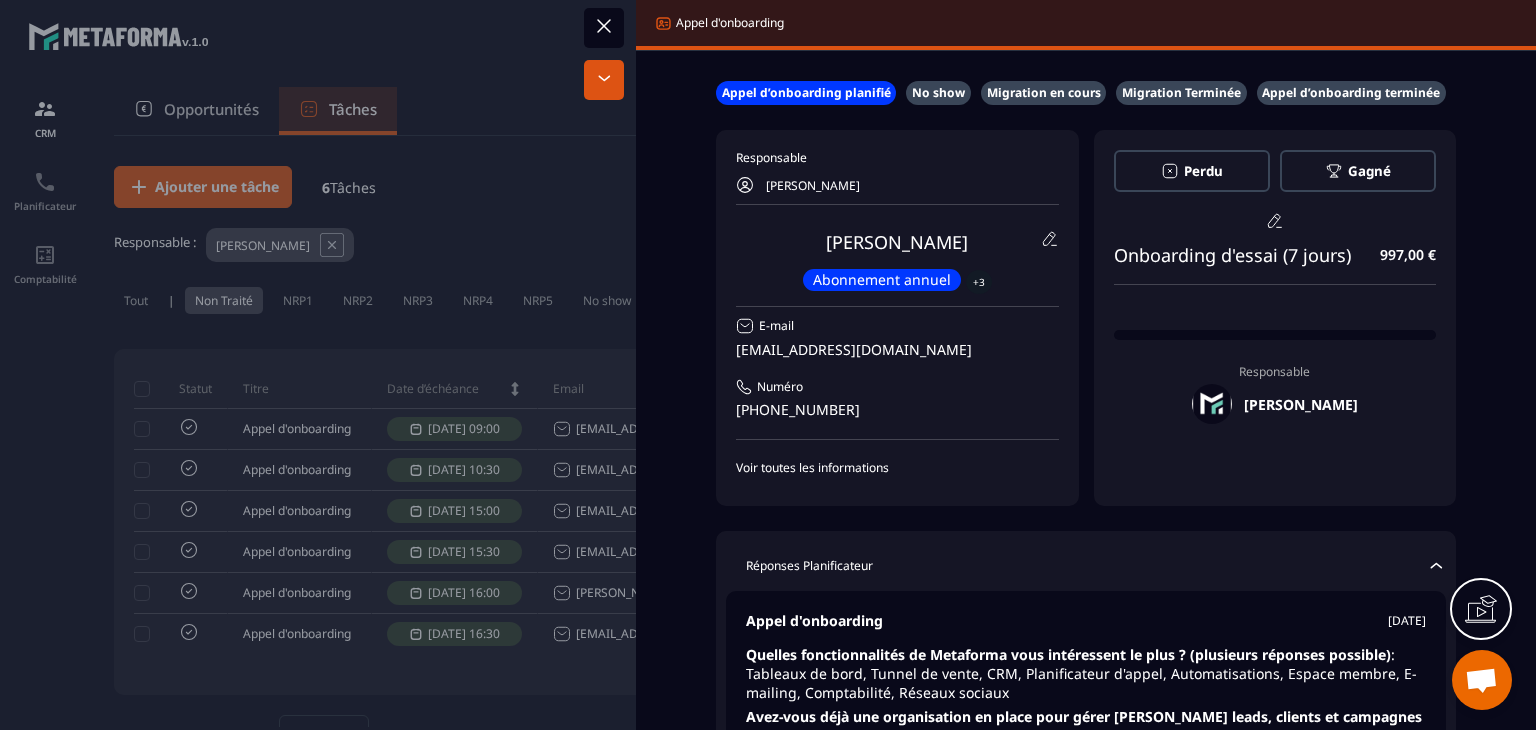scroll, scrollTop: 0, scrollLeft: 0, axis: both 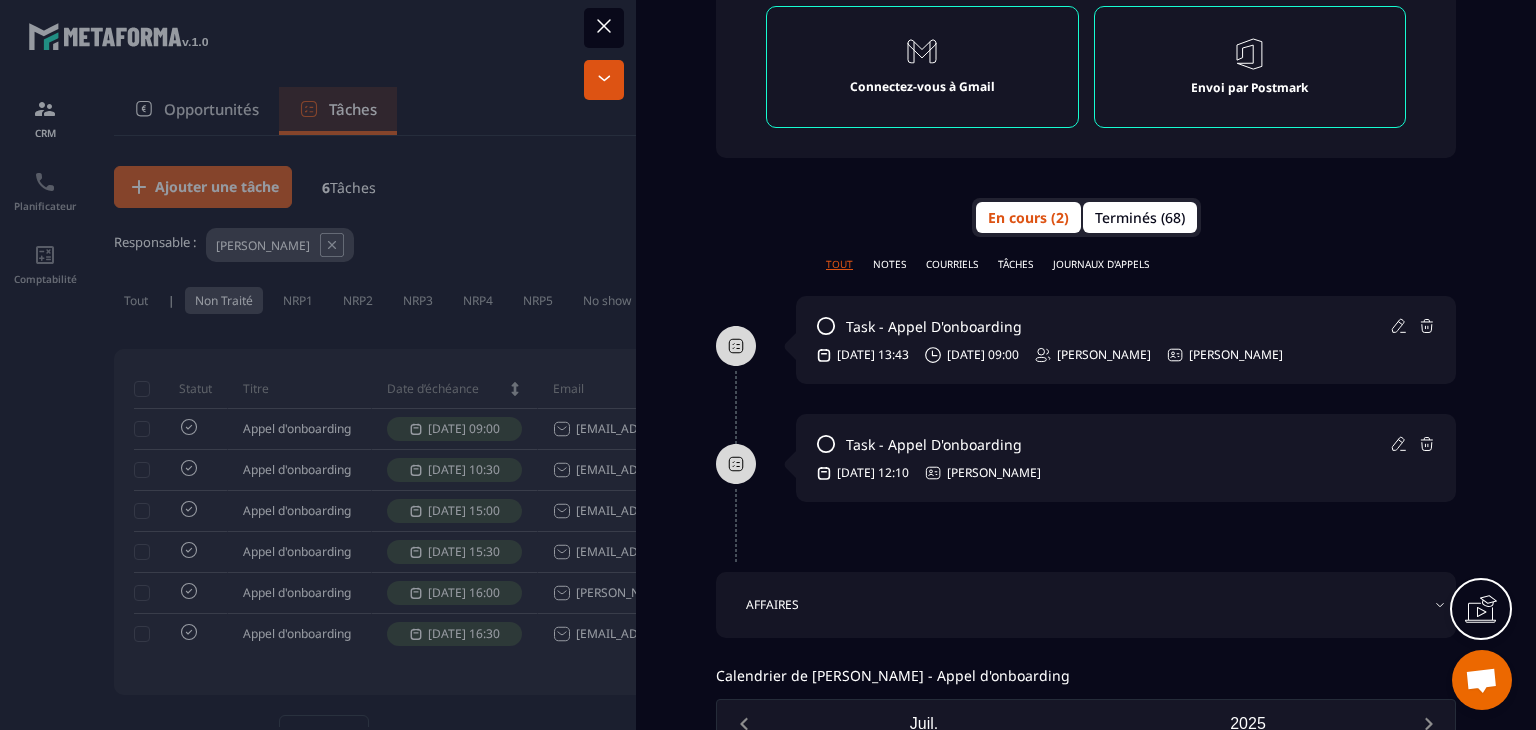 click on "Terminés (68)" at bounding box center [1140, 217] 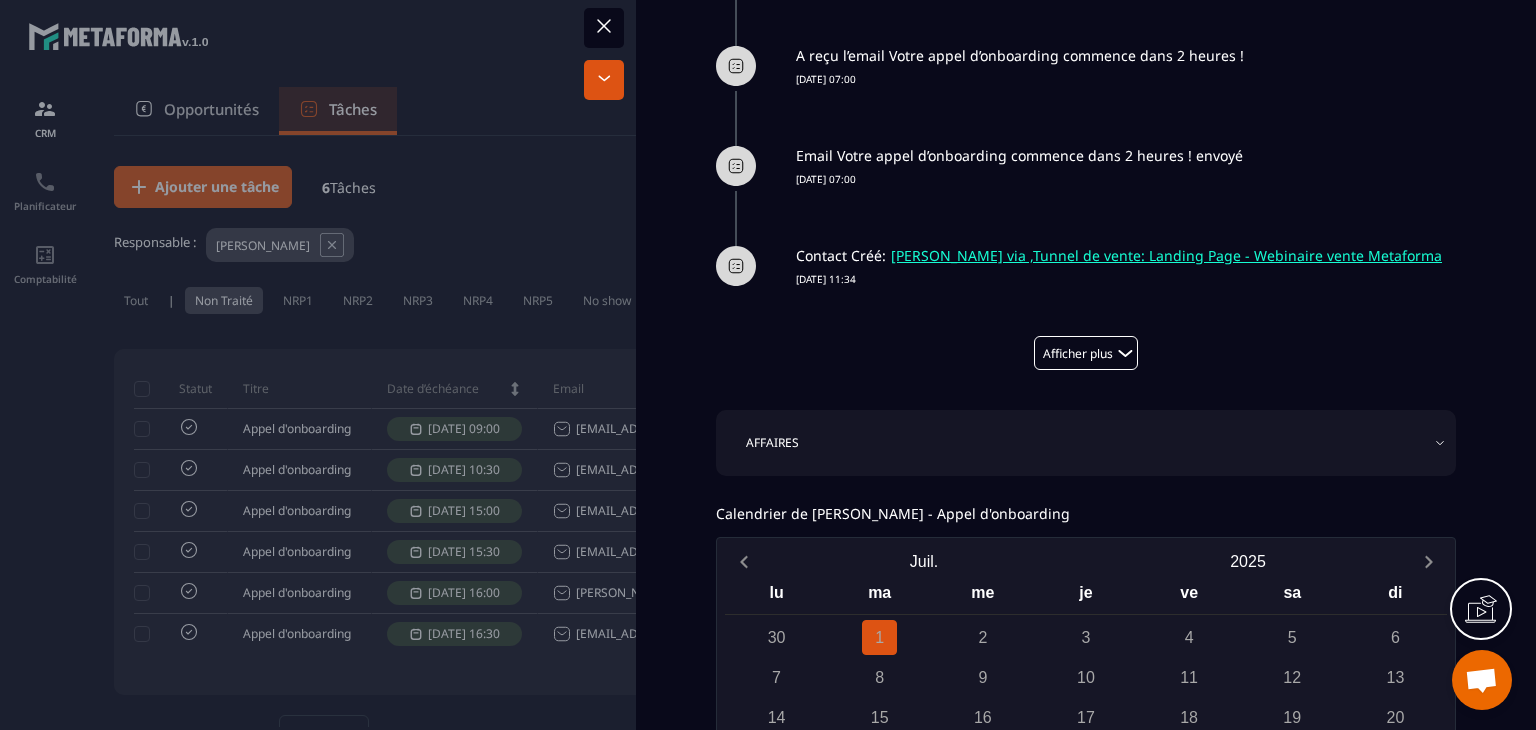 scroll, scrollTop: 1688, scrollLeft: 0, axis: vertical 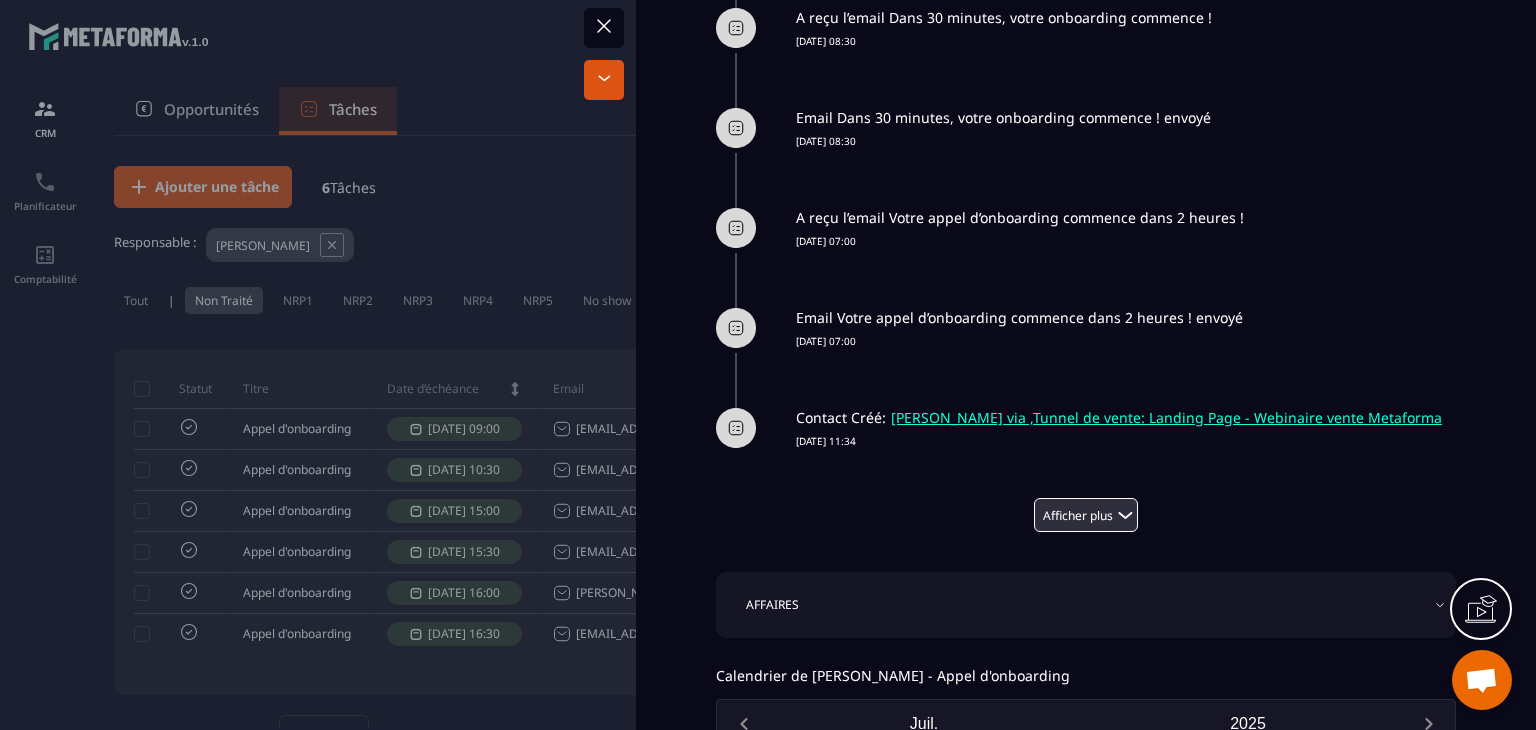 click on "Afficher plus" at bounding box center [1086, 515] 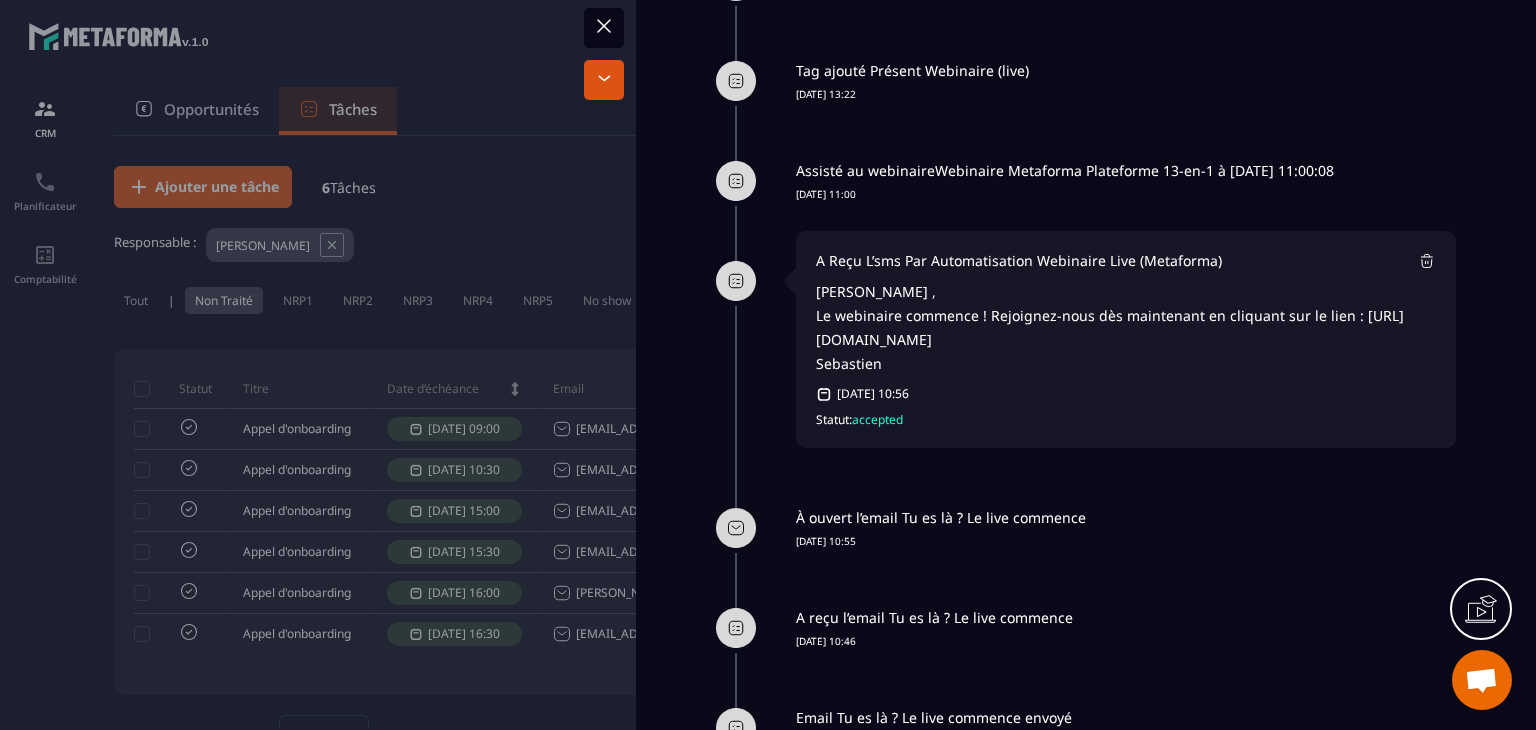 scroll, scrollTop: 6153, scrollLeft: 0, axis: vertical 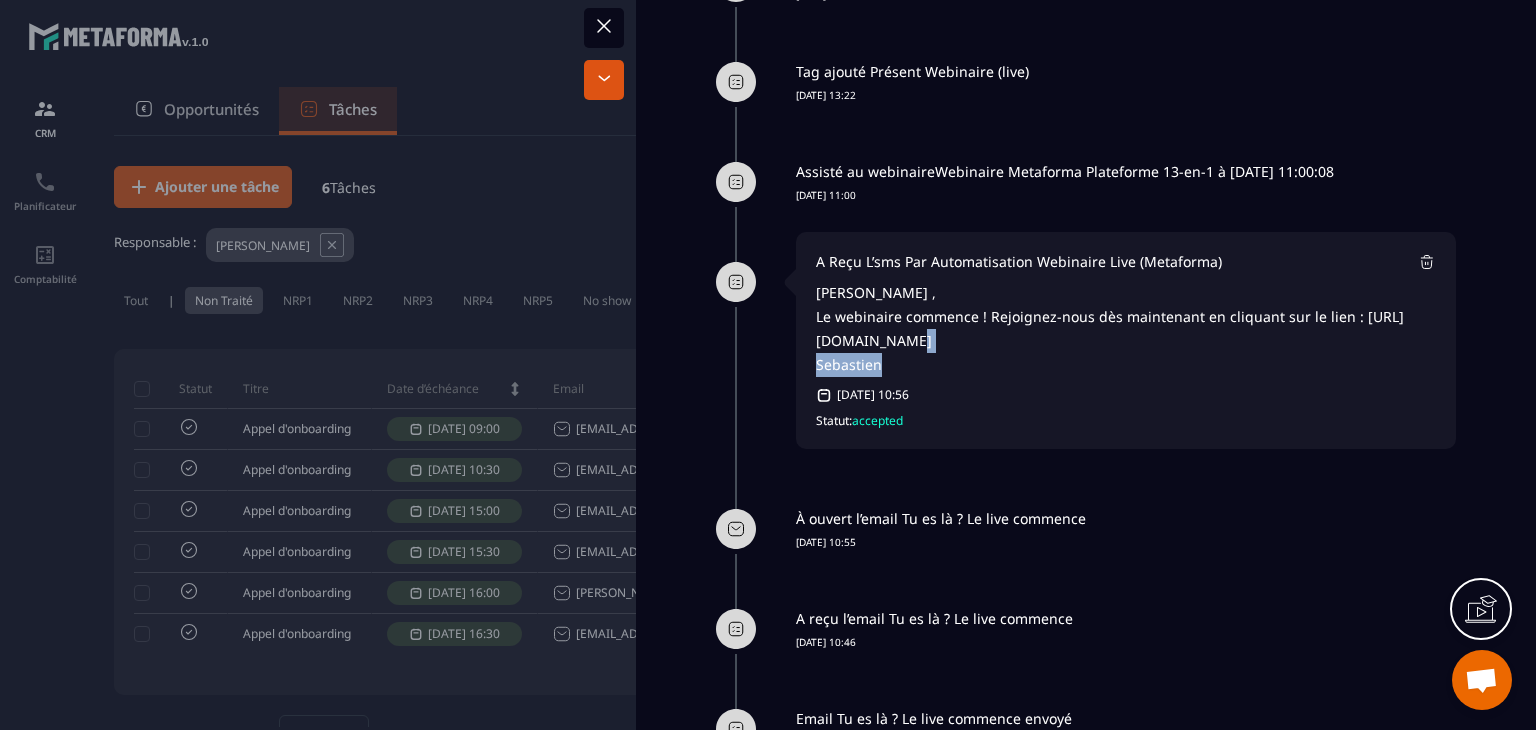 drag, startPoint x: 969, startPoint y: 352, endPoint x: 1339, endPoint y: 366, distance: 370.26477 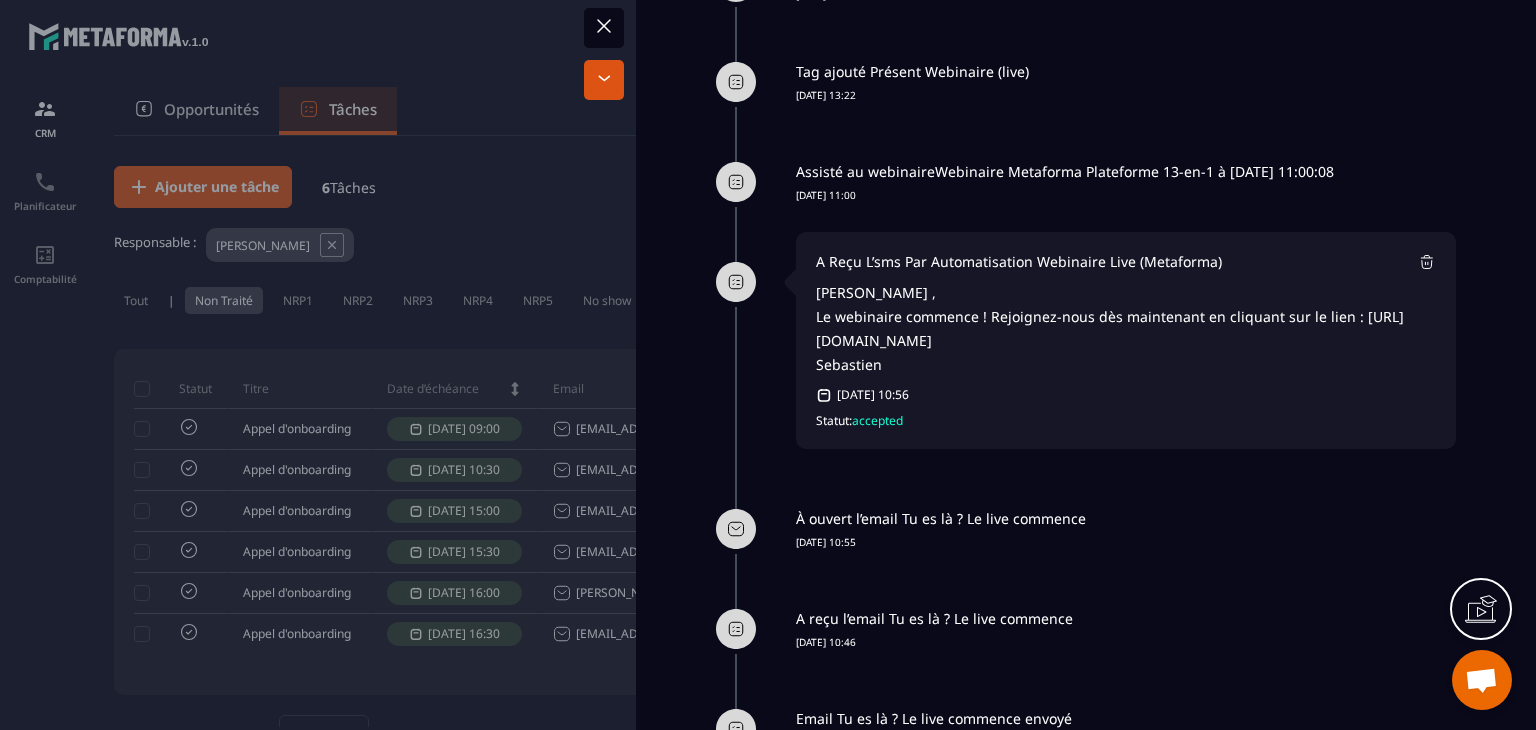 click 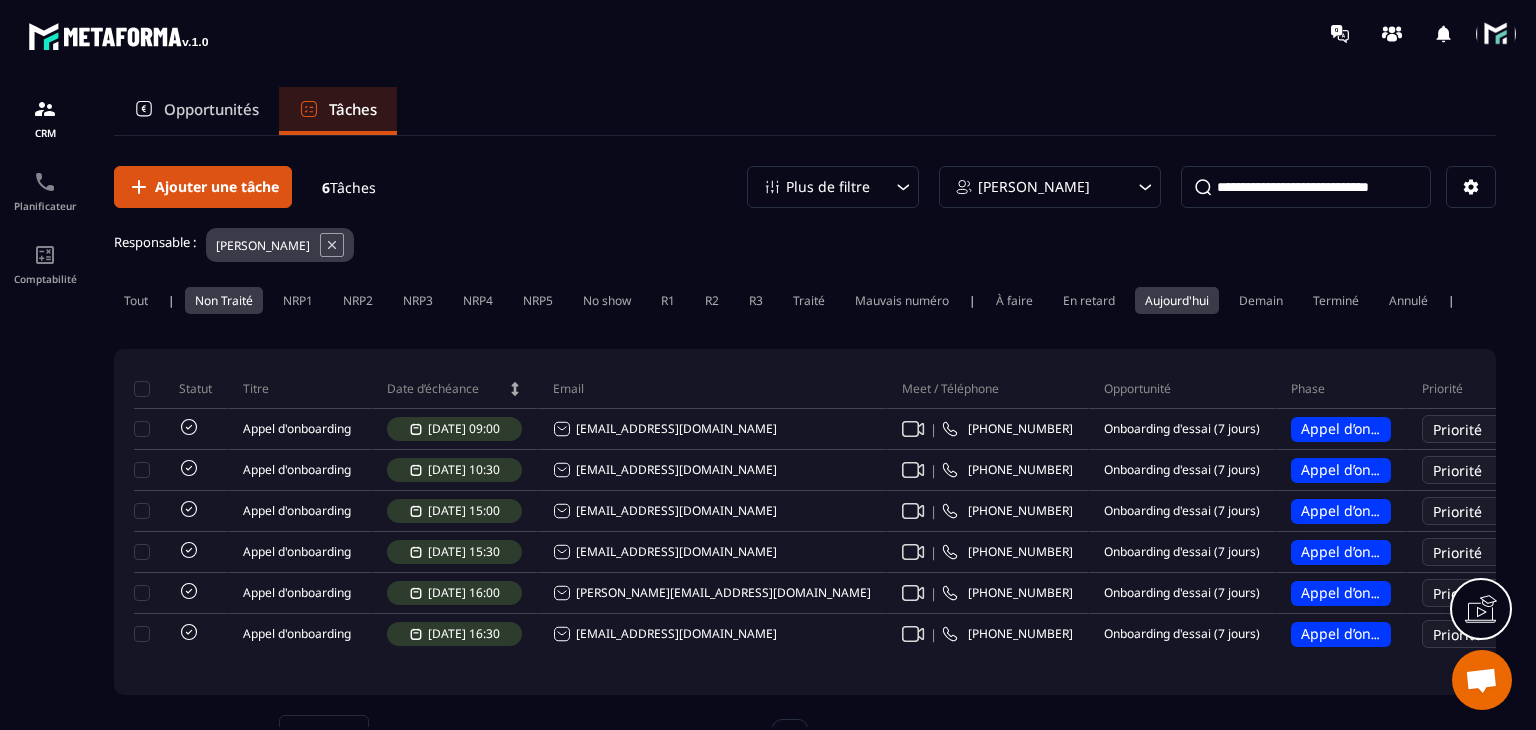 click at bounding box center [1496, 34] 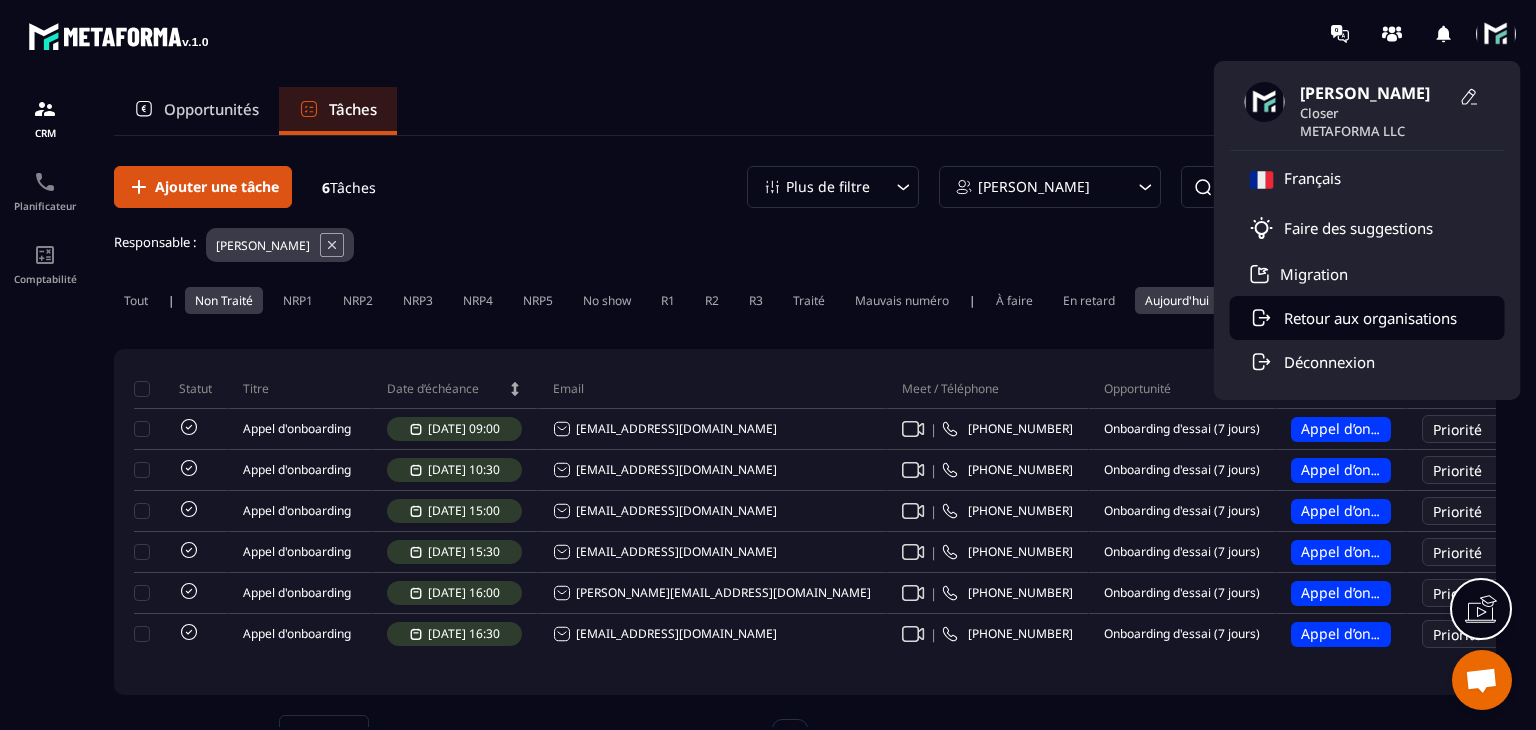 click on "Retour aux organisations" at bounding box center [1370, 318] 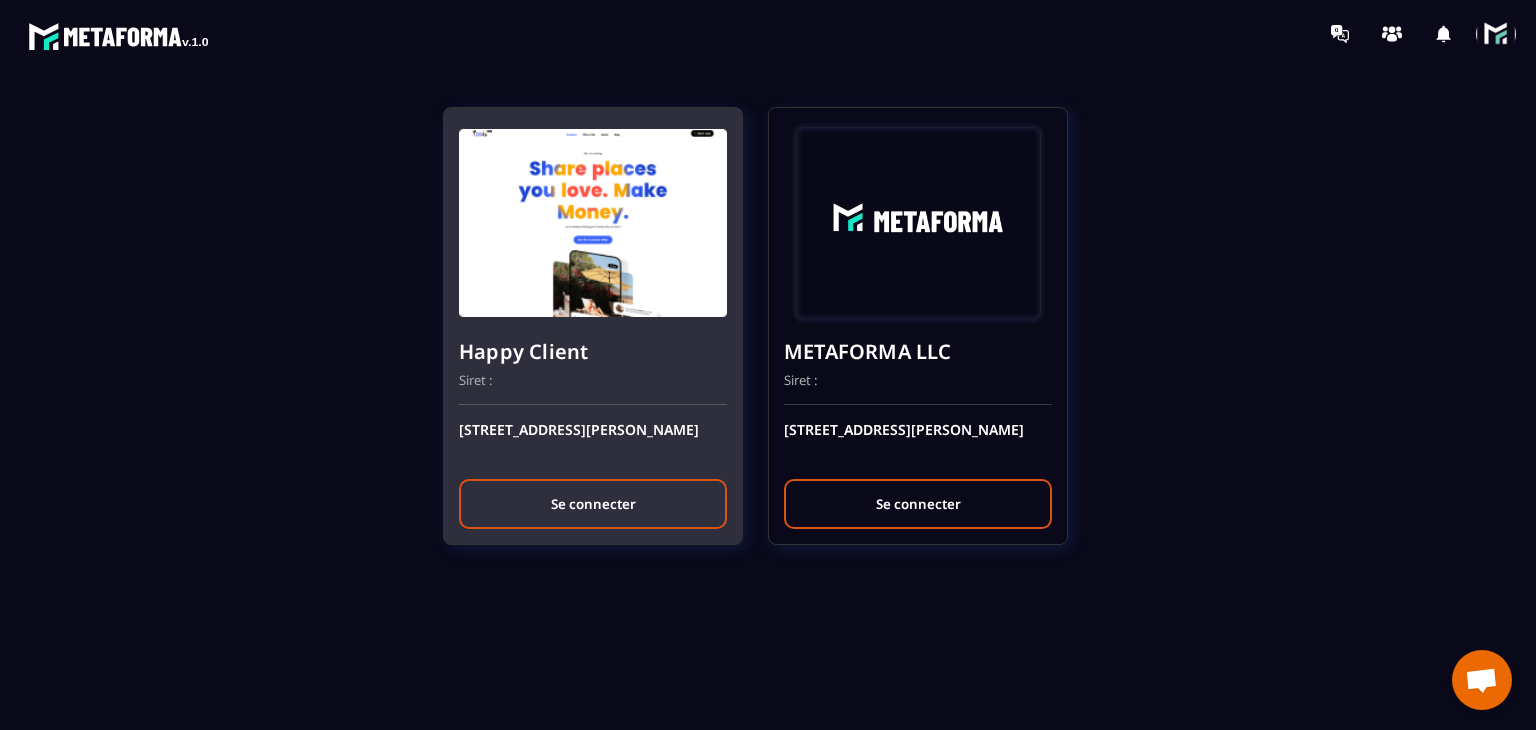 click on "Se connecter" at bounding box center (593, 504) 